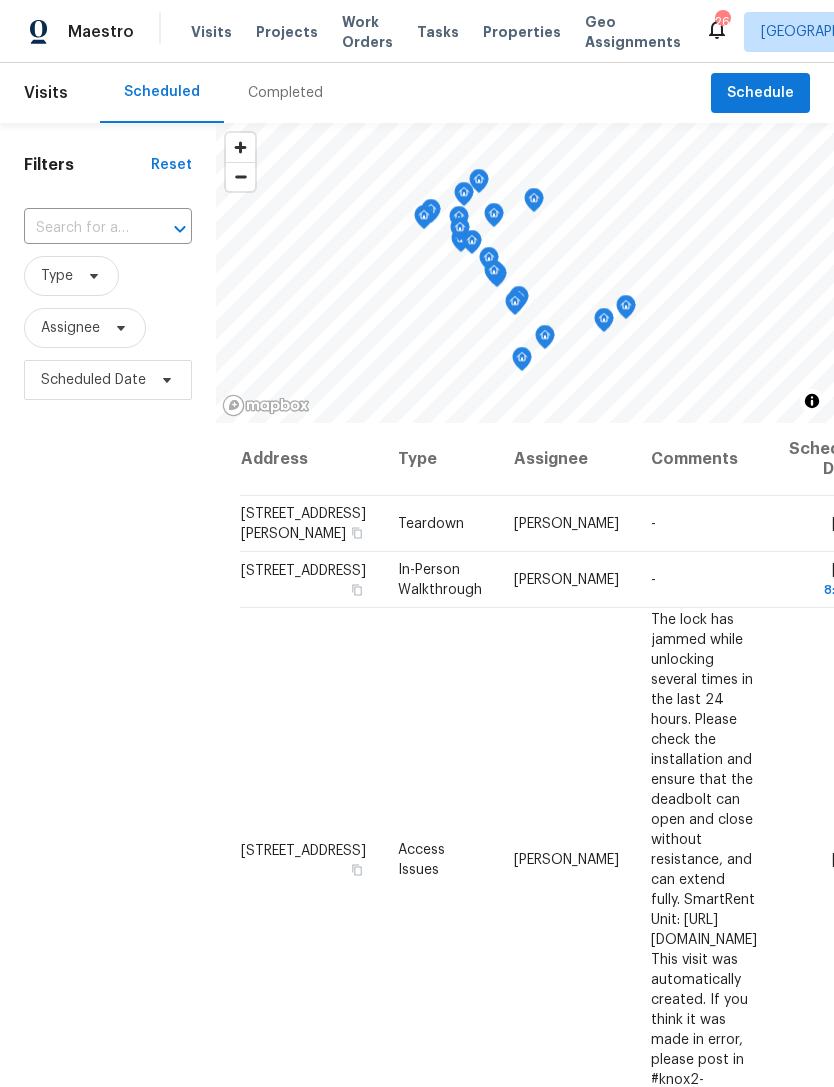 scroll, scrollTop: 0, scrollLeft: 0, axis: both 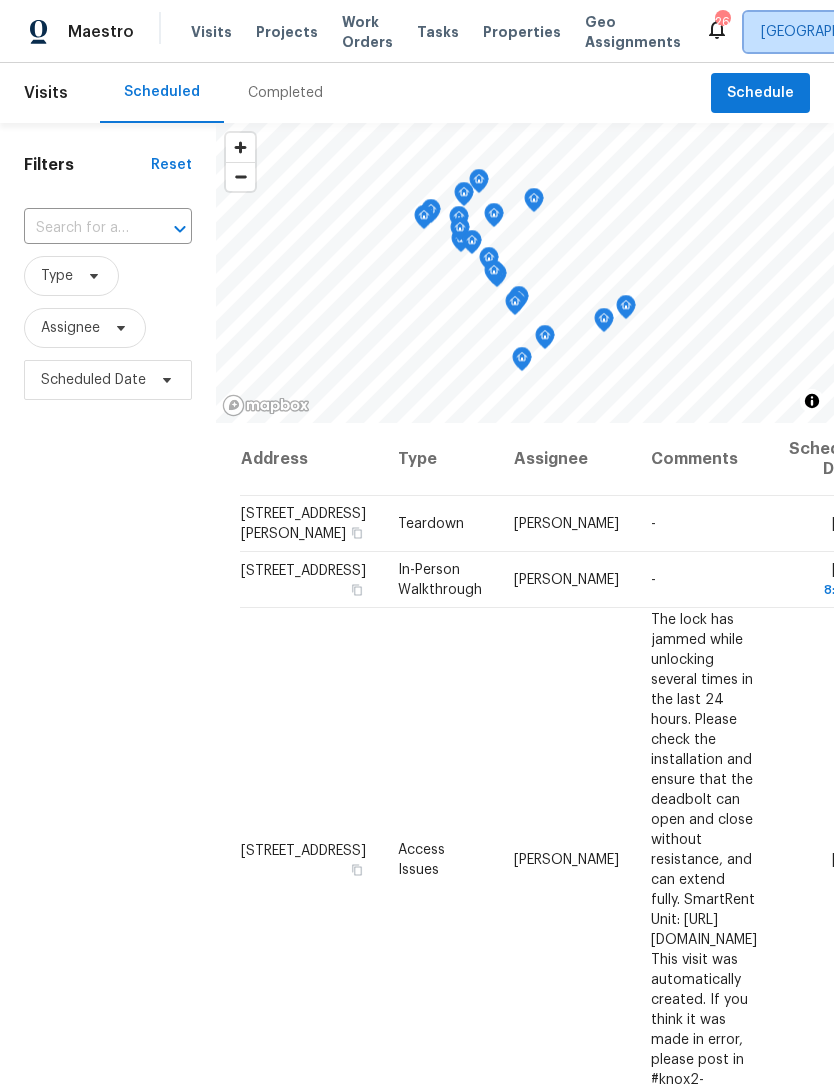 click on "[GEOGRAPHIC_DATA], [GEOGRAPHIC_DATA]" at bounding box center (903, 32) 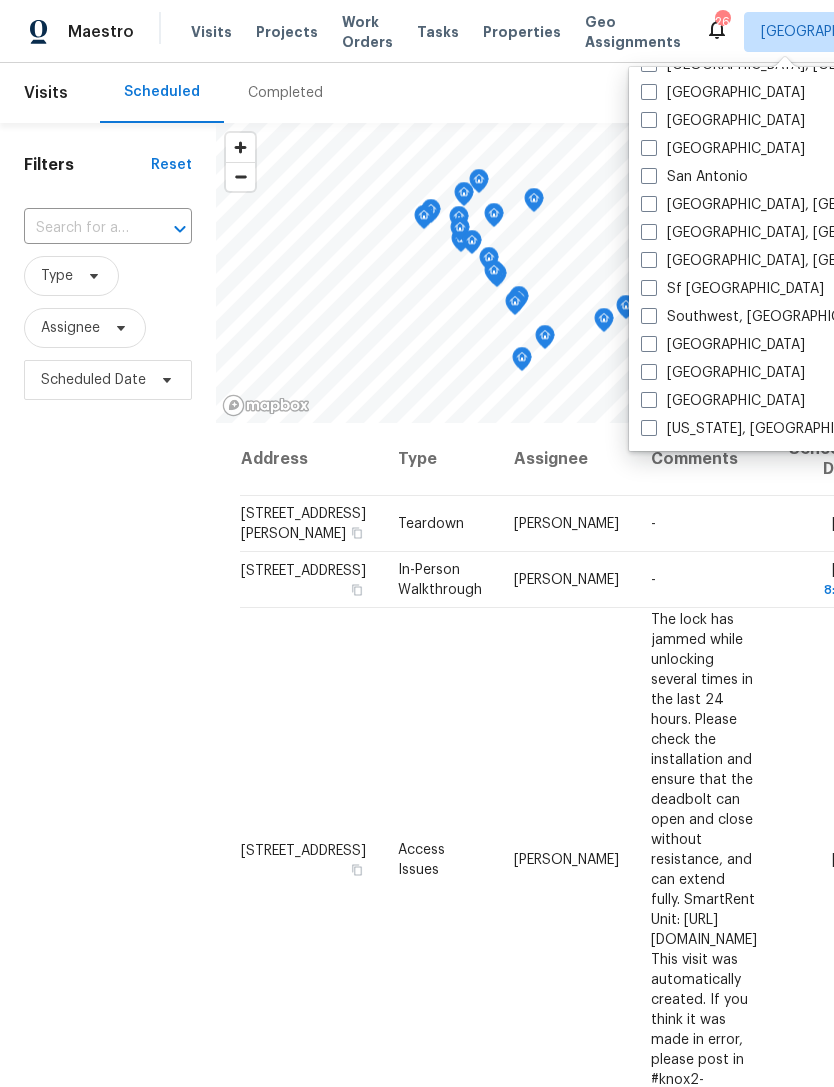 click on "[US_STATE], [GEOGRAPHIC_DATA]" at bounding box center (764, 429) 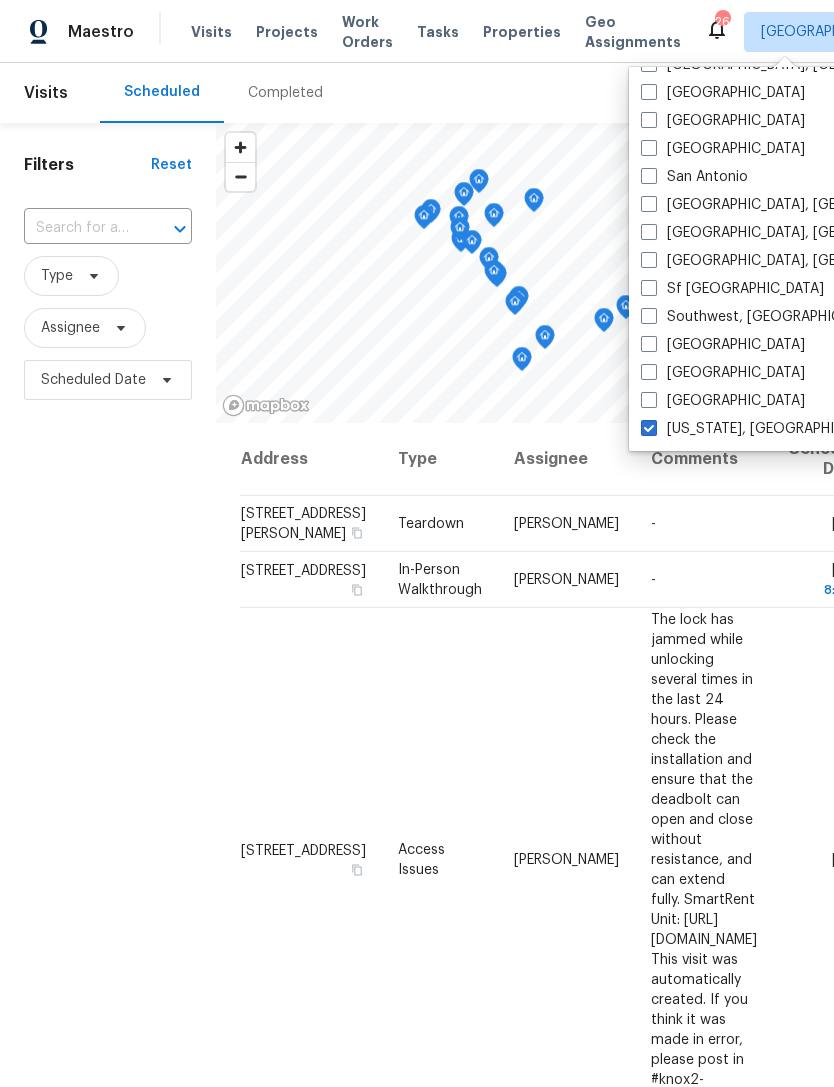 checkbox on "true" 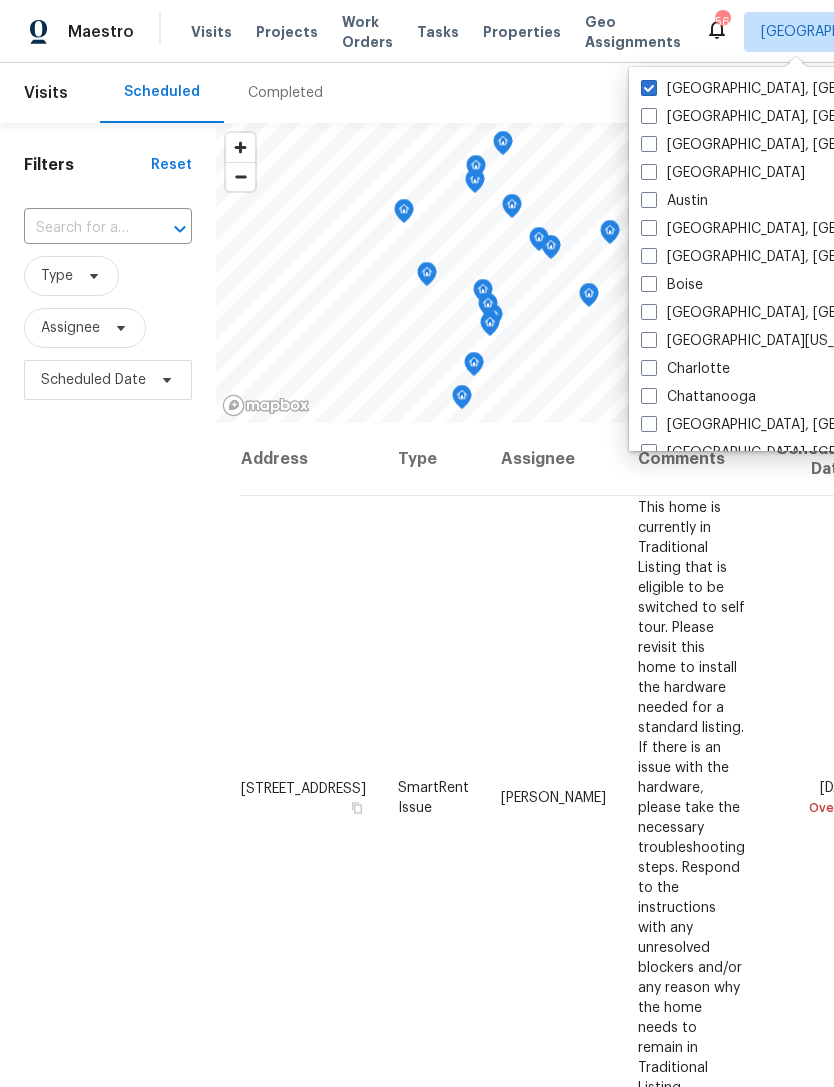 scroll, scrollTop: 0, scrollLeft: 0, axis: both 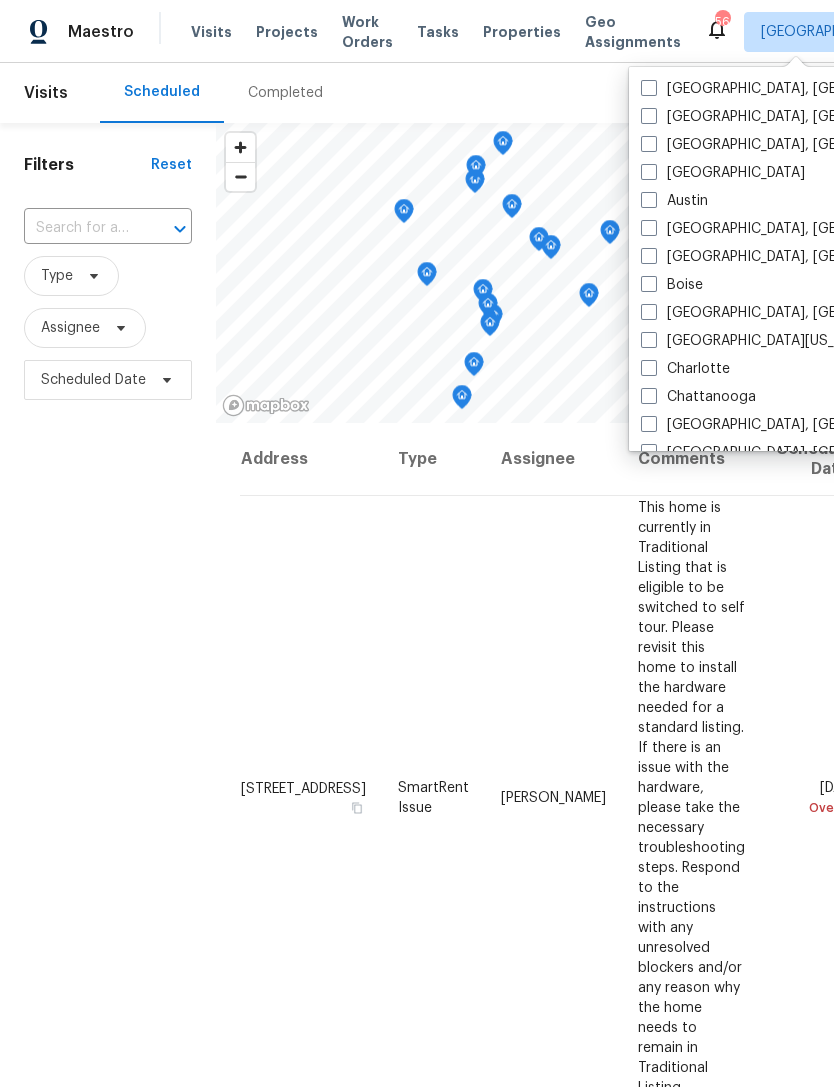 checkbox on "false" 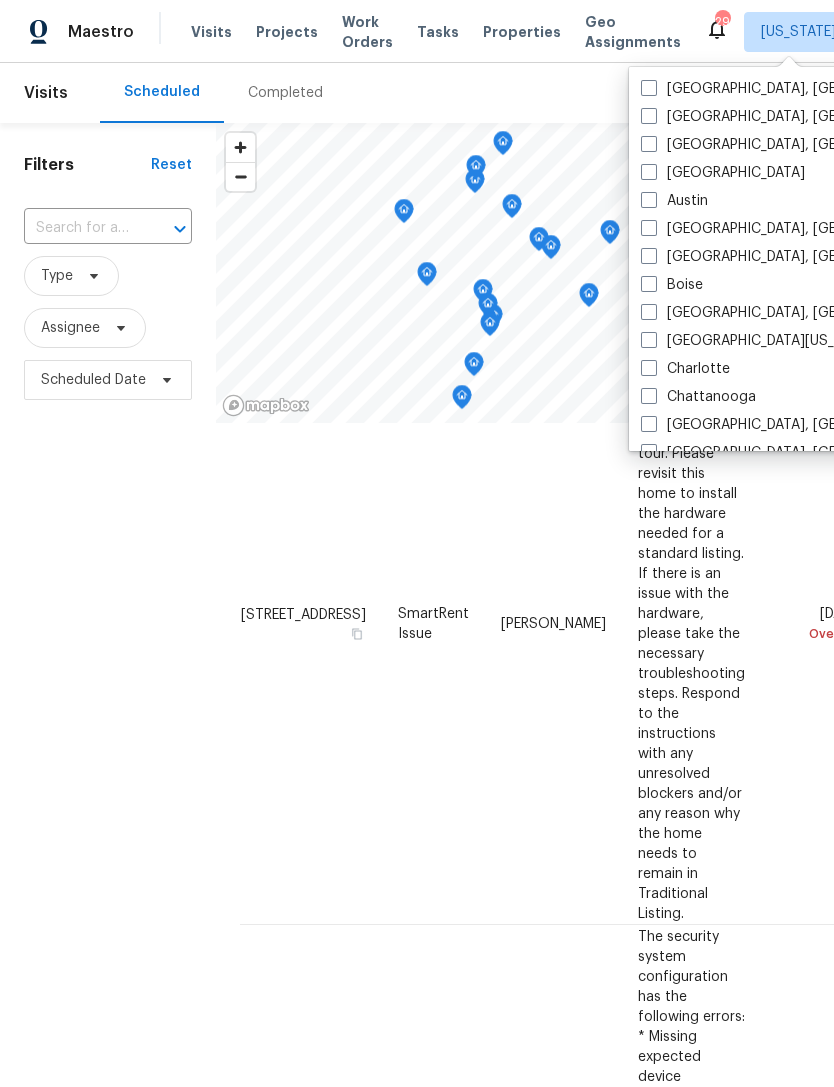 scroll, scrollTop: 187, scrollLeft: 0, axis: vertical 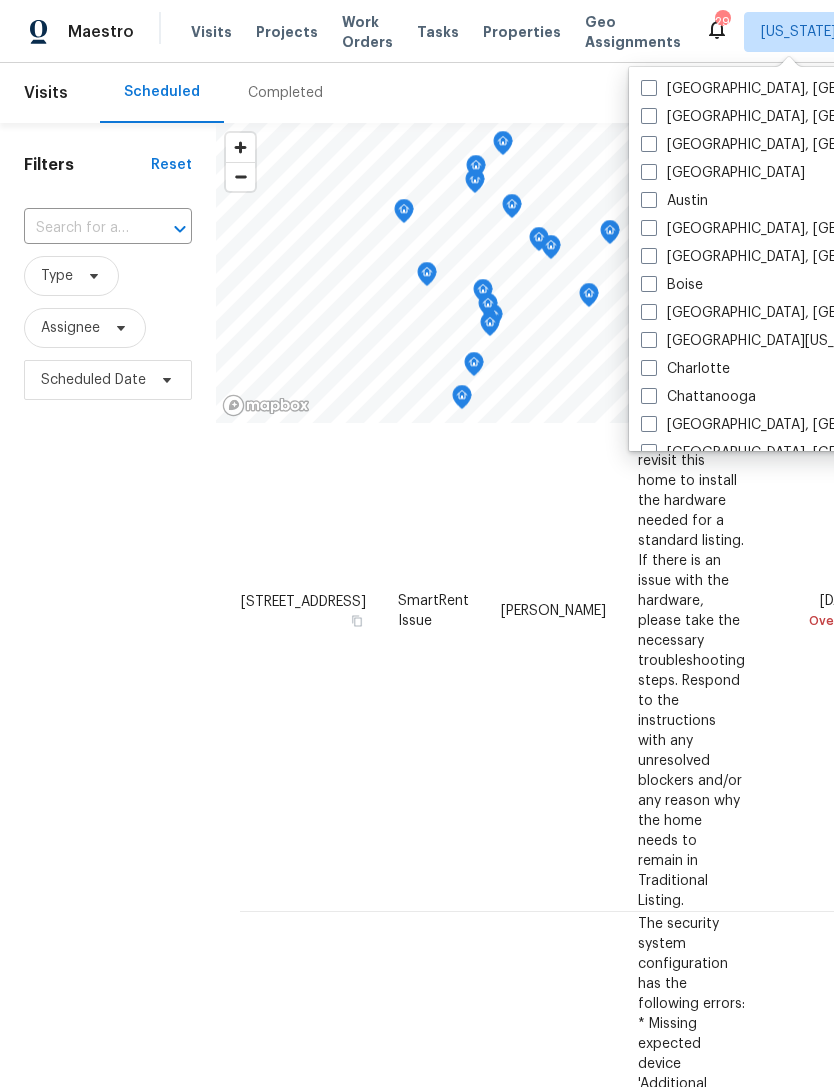 click on "Properties" at bounding box center [522, 32] 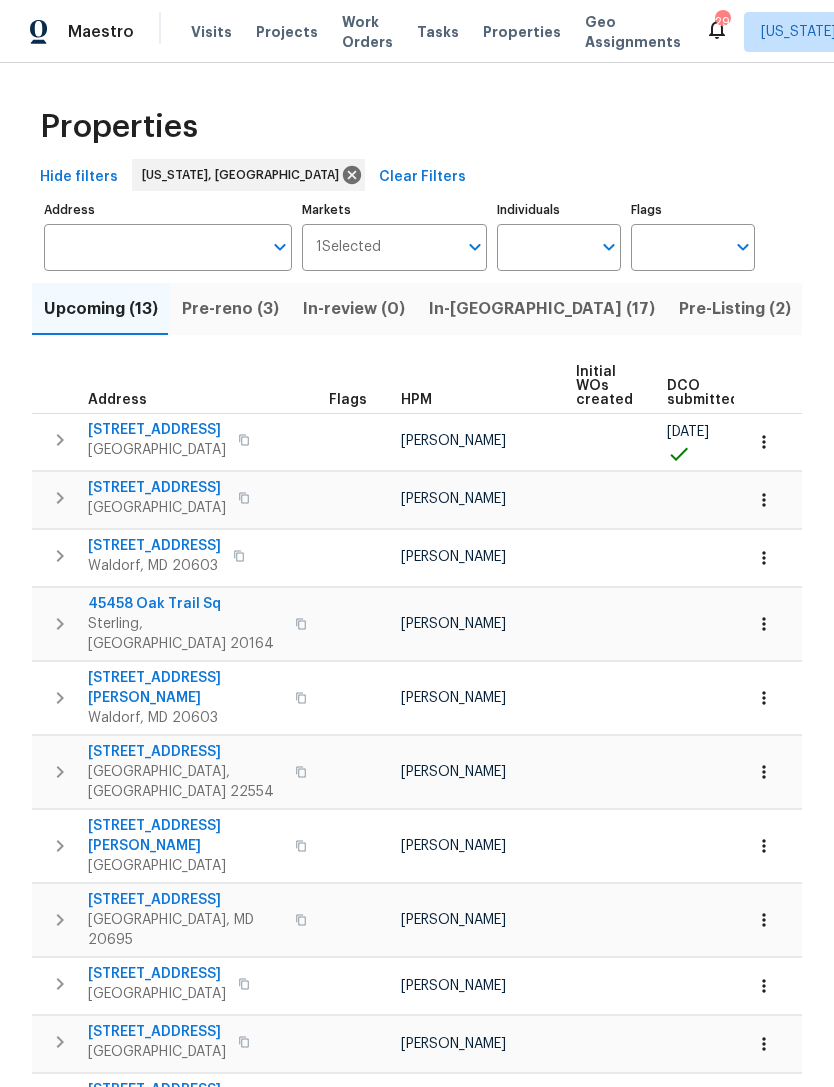 click on "Visits Projects Work Orders Tasks Properties Geo Assignments" at bounding box center [448, 32] 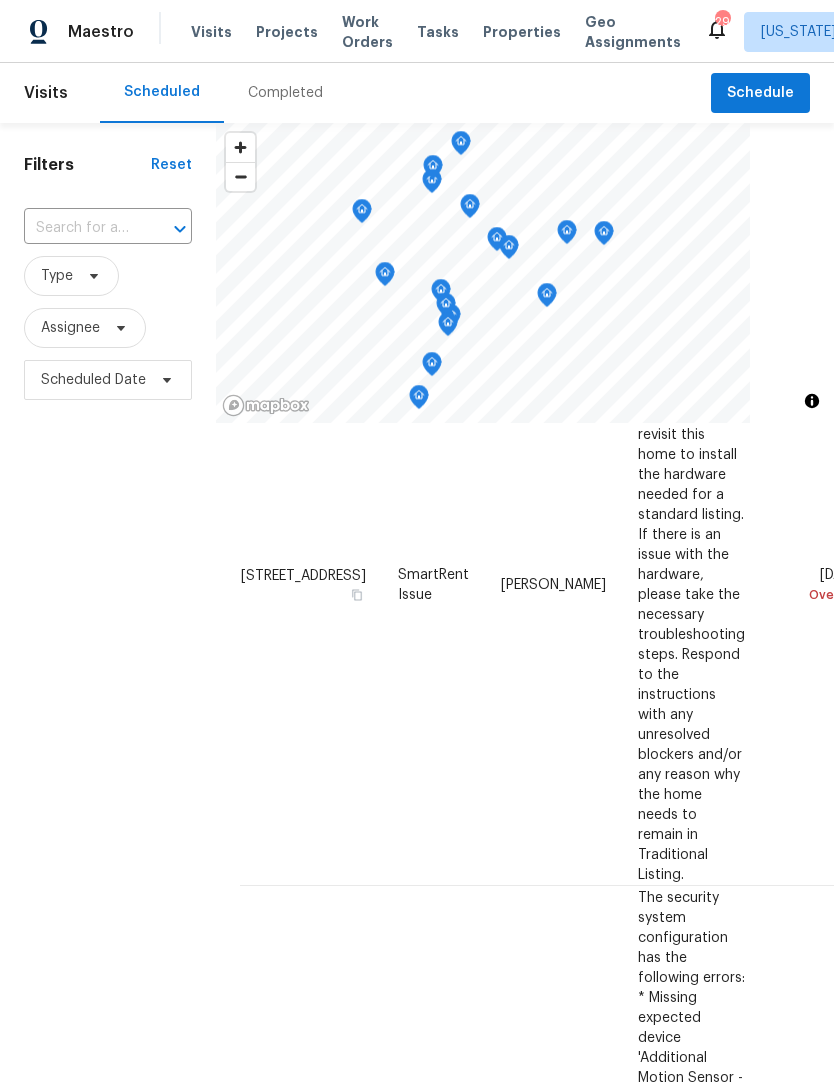 scroll, scrollTop: 245, scrollLeft: 0, axis: vertical 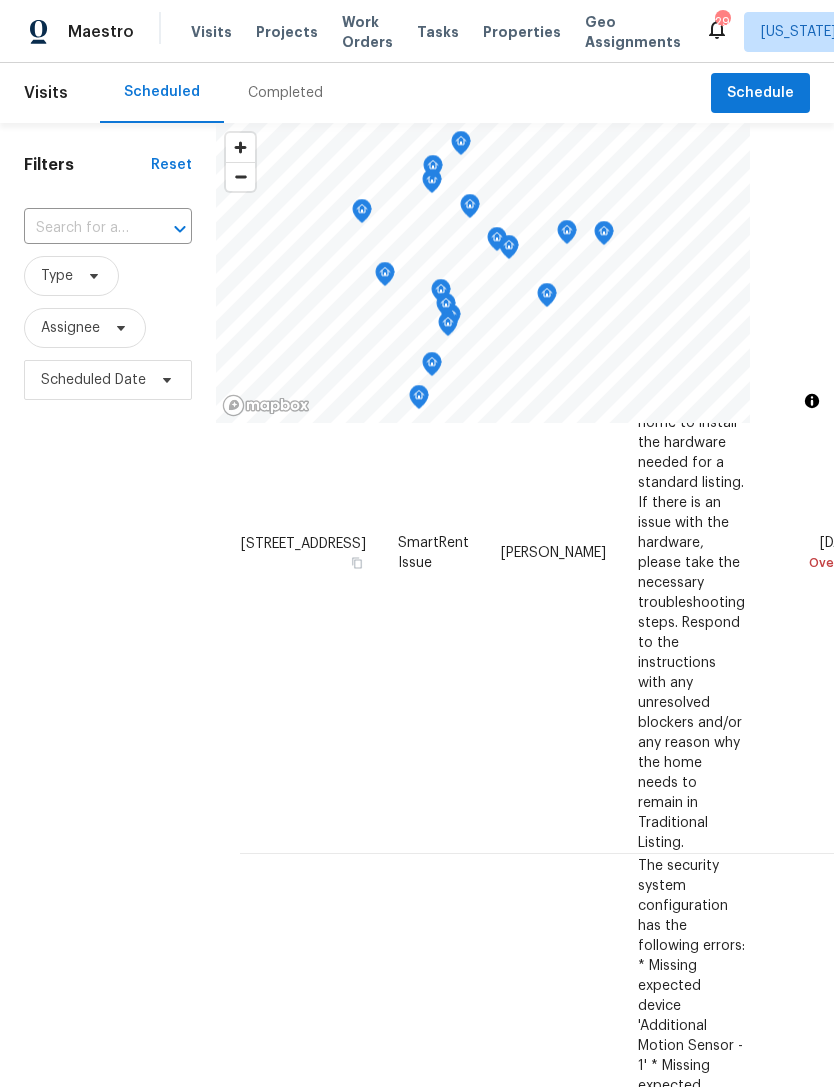 click on "Visits Projects Work Orders Tasks Properties Geo Assignments" at bounding box center [448, 32] 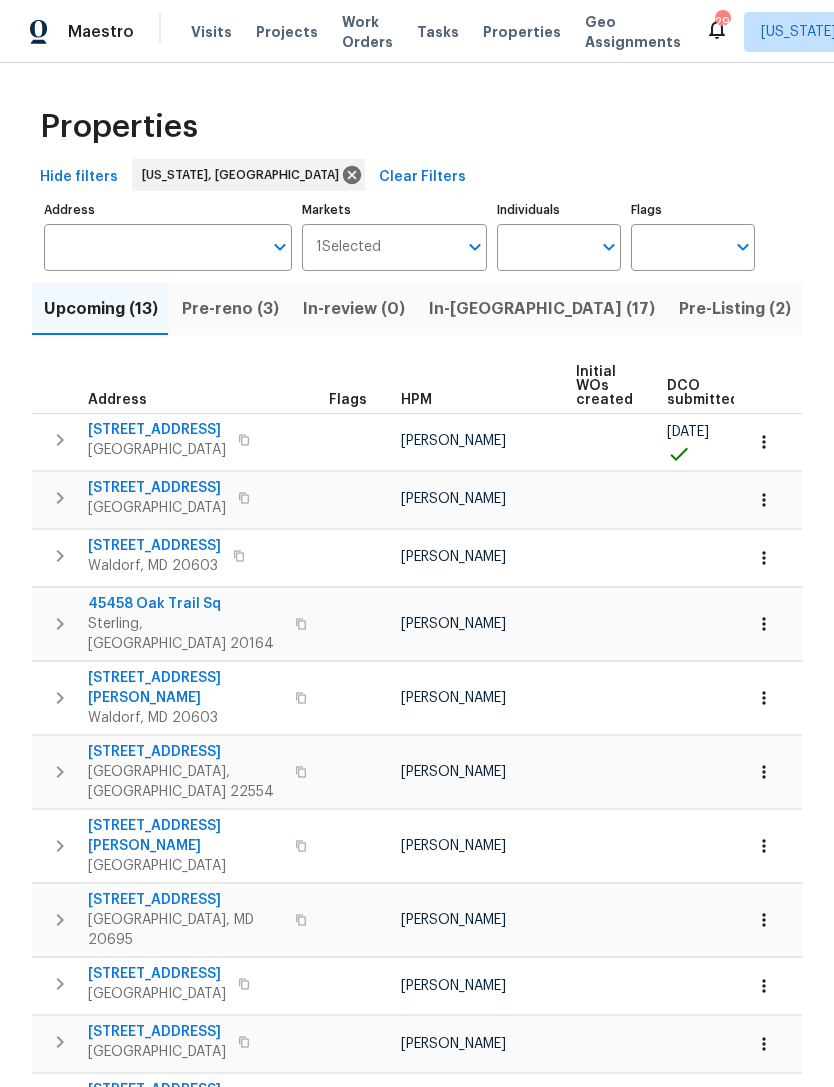 click on "In-[GEOGRAPHIC_DATA] (17)" at bounding box center [542, 309] 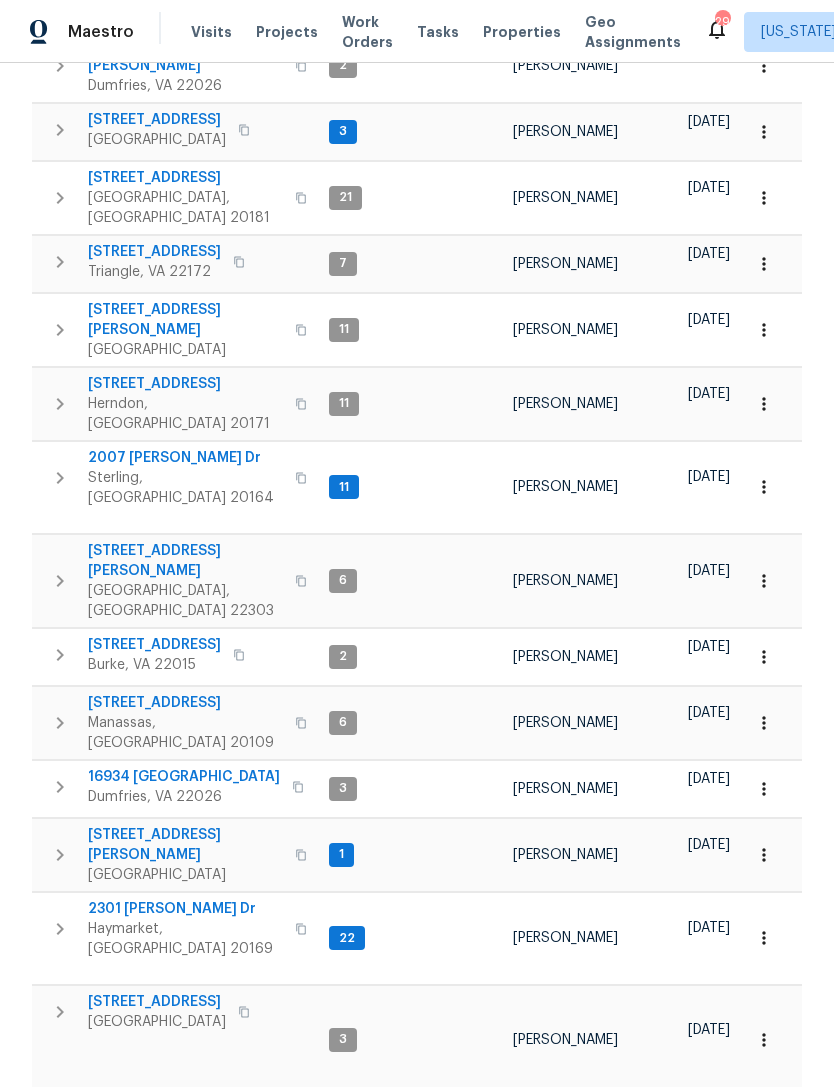 scroll, scrollTop: 369, scrollLeft: 0, axis: vertical 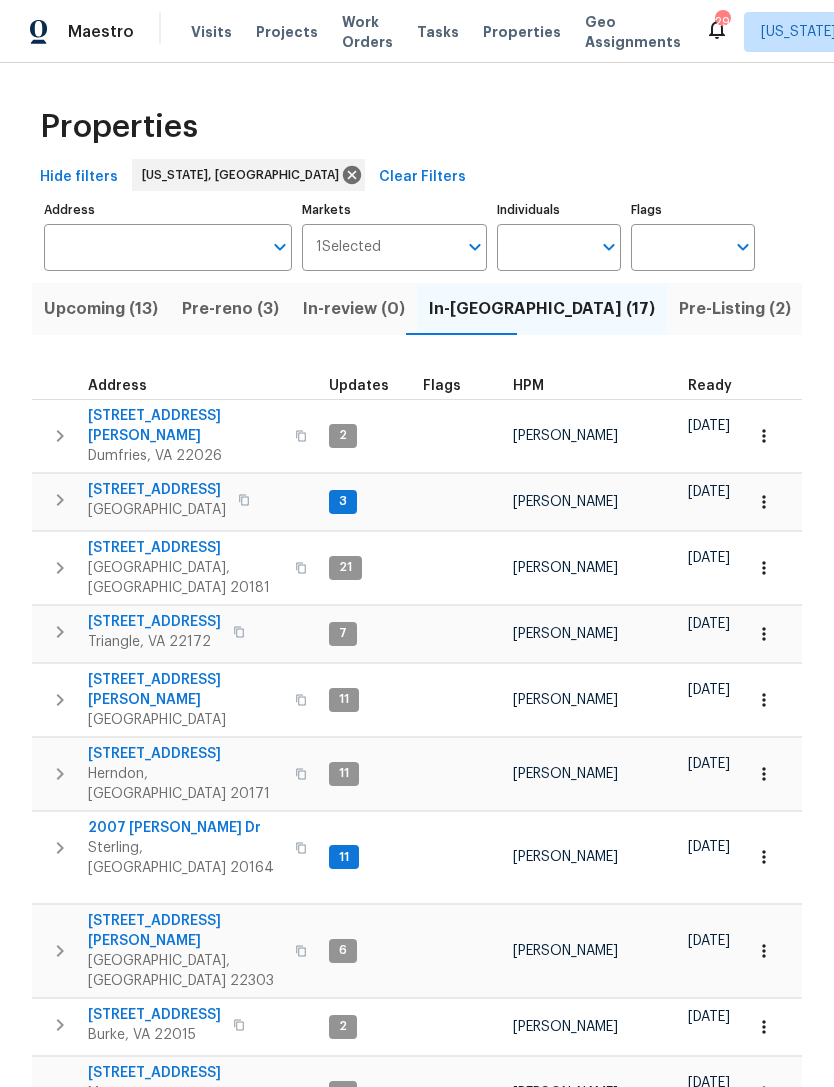 click on "Visits" at bounding box center [211, 32] 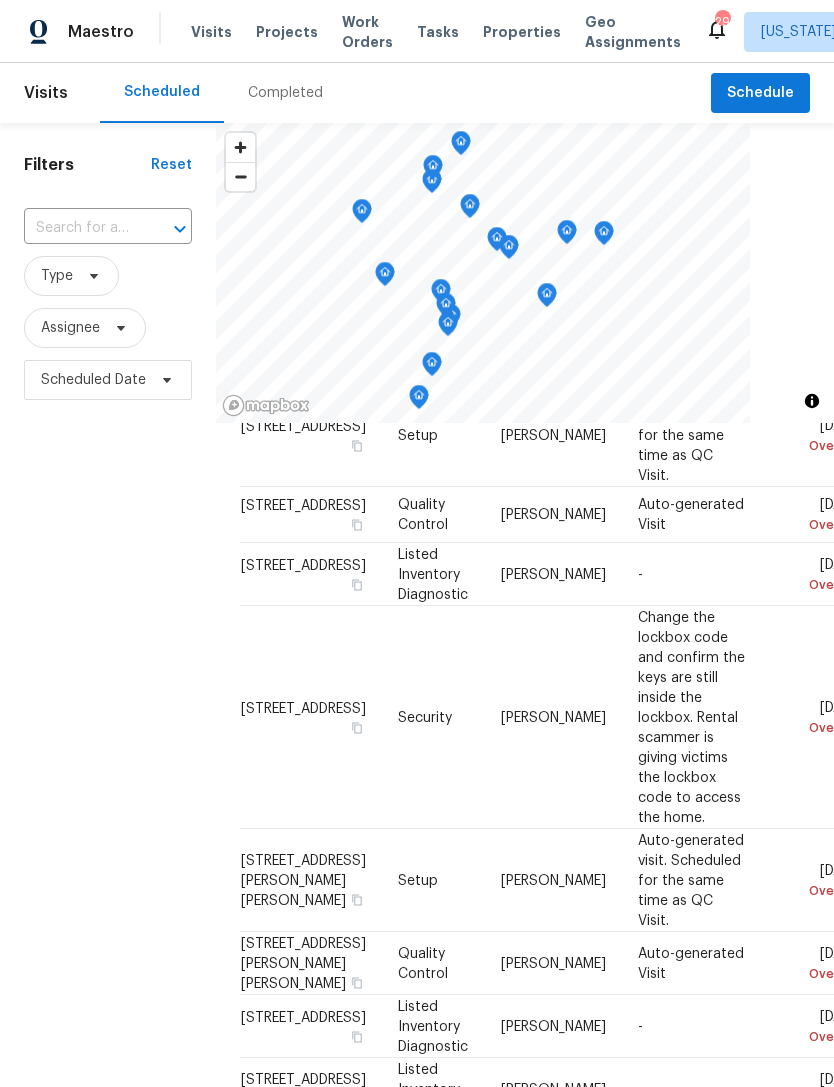 scroll, scrollTop: 3805, scrollLeft: 0, axis: vertical 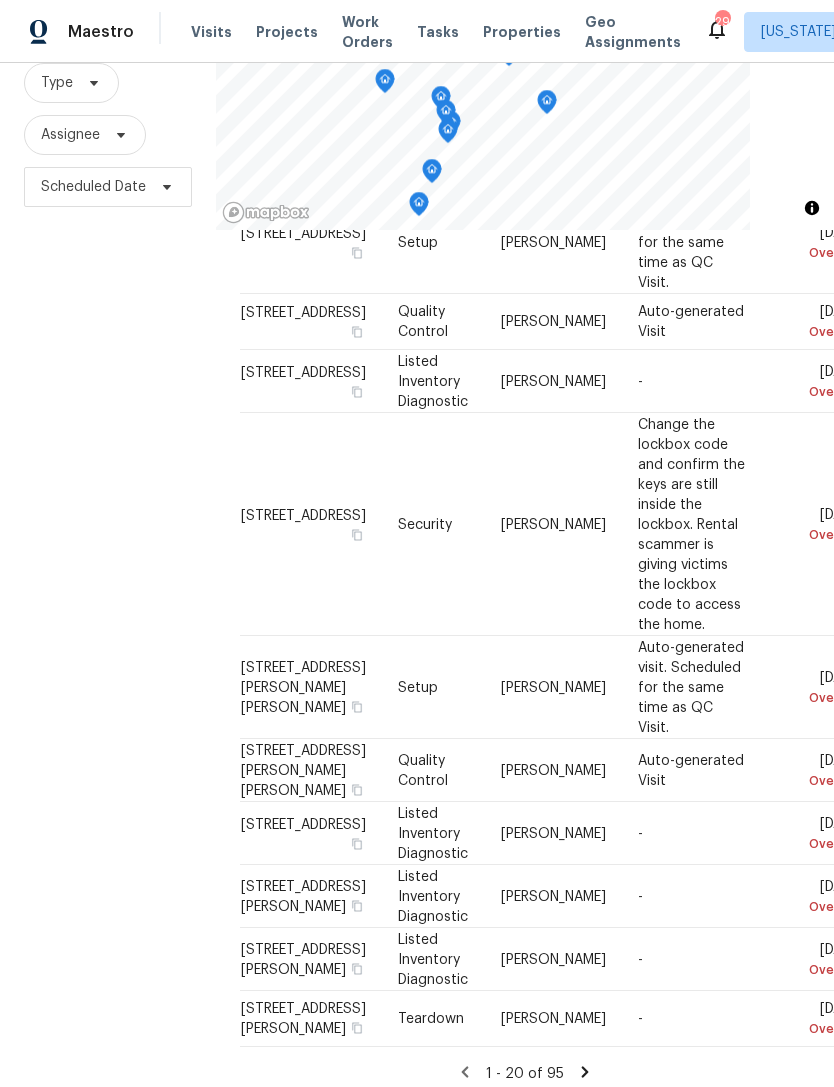 click 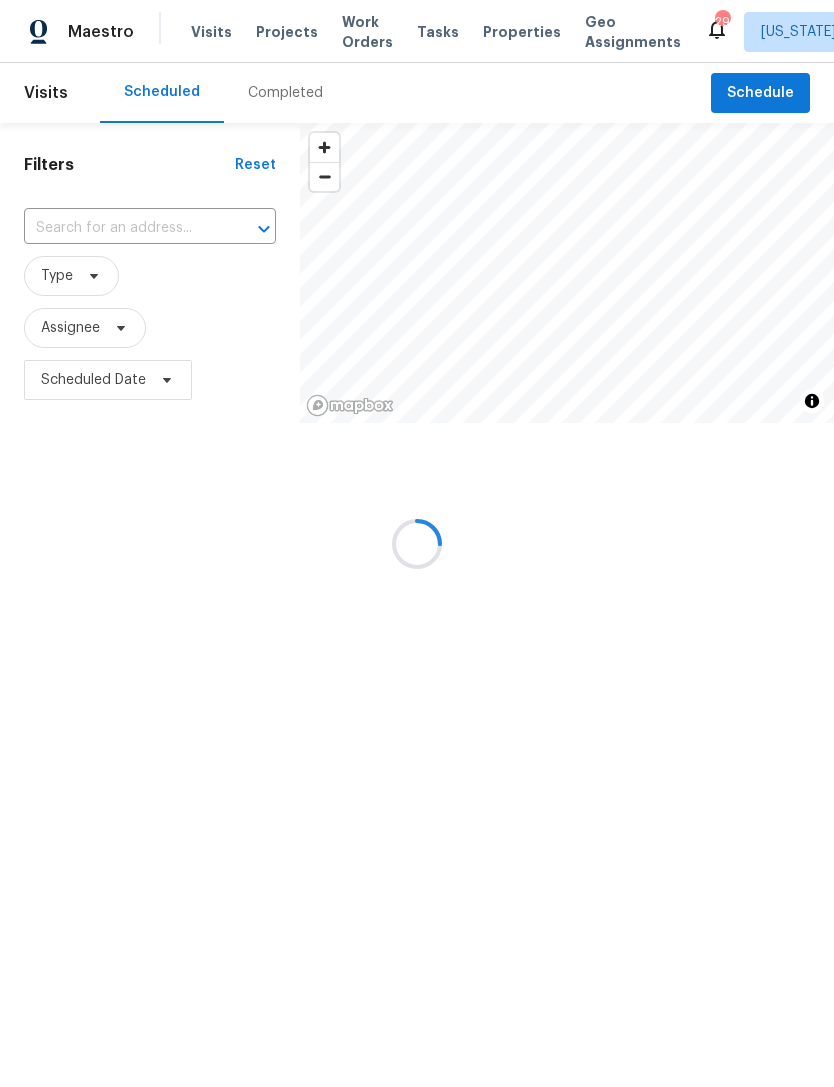 scroll, scrollTop: 0, scrollLeft: 0, axis: both 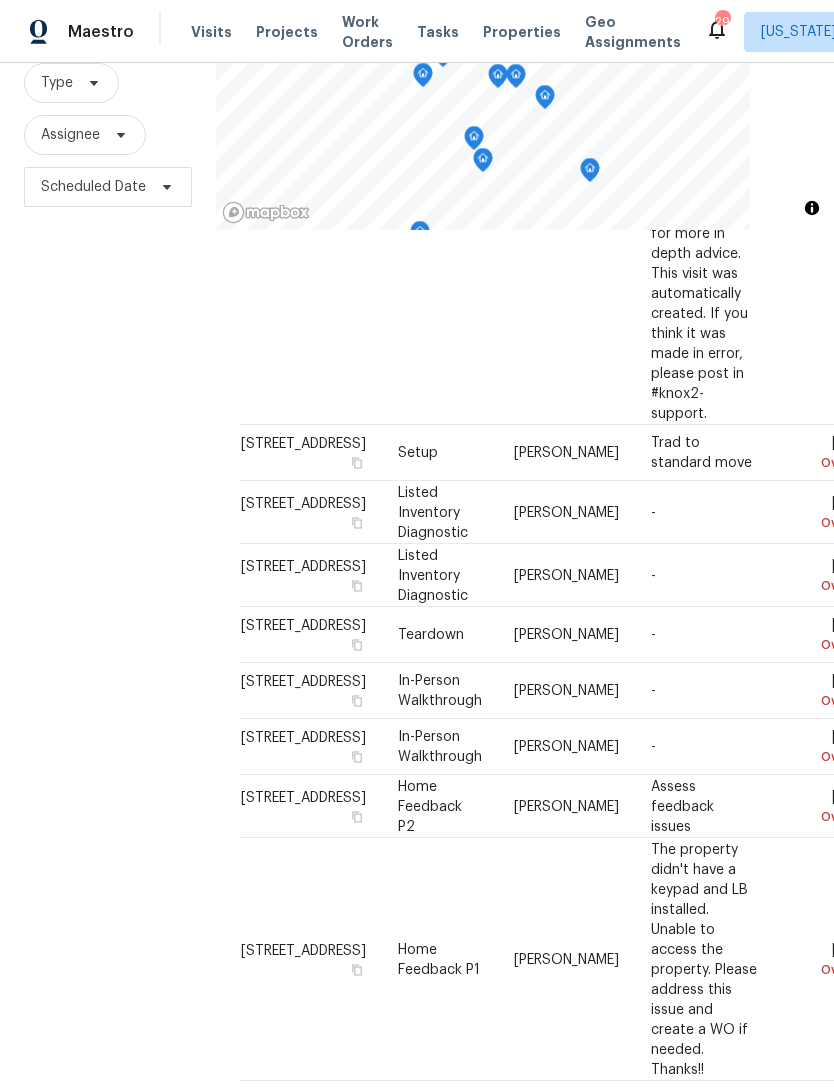 click 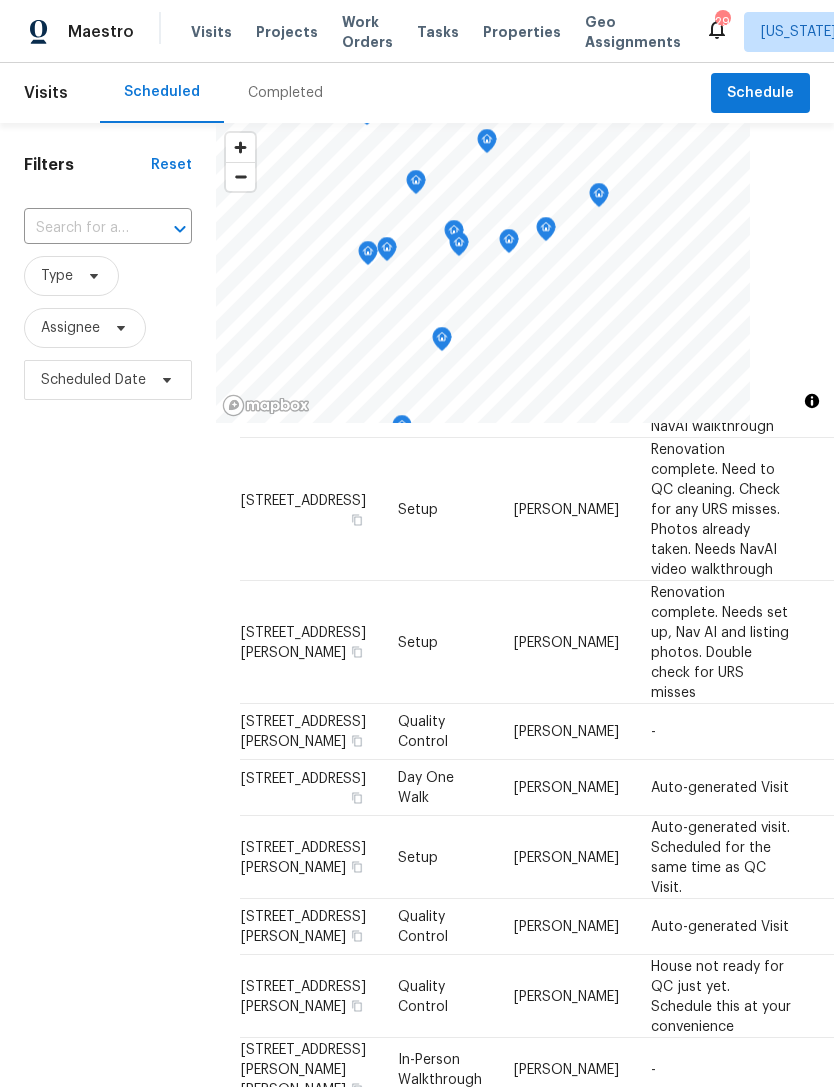 scroll, scrollTop: 1064, scrollLeft: 0, axis: vertical 